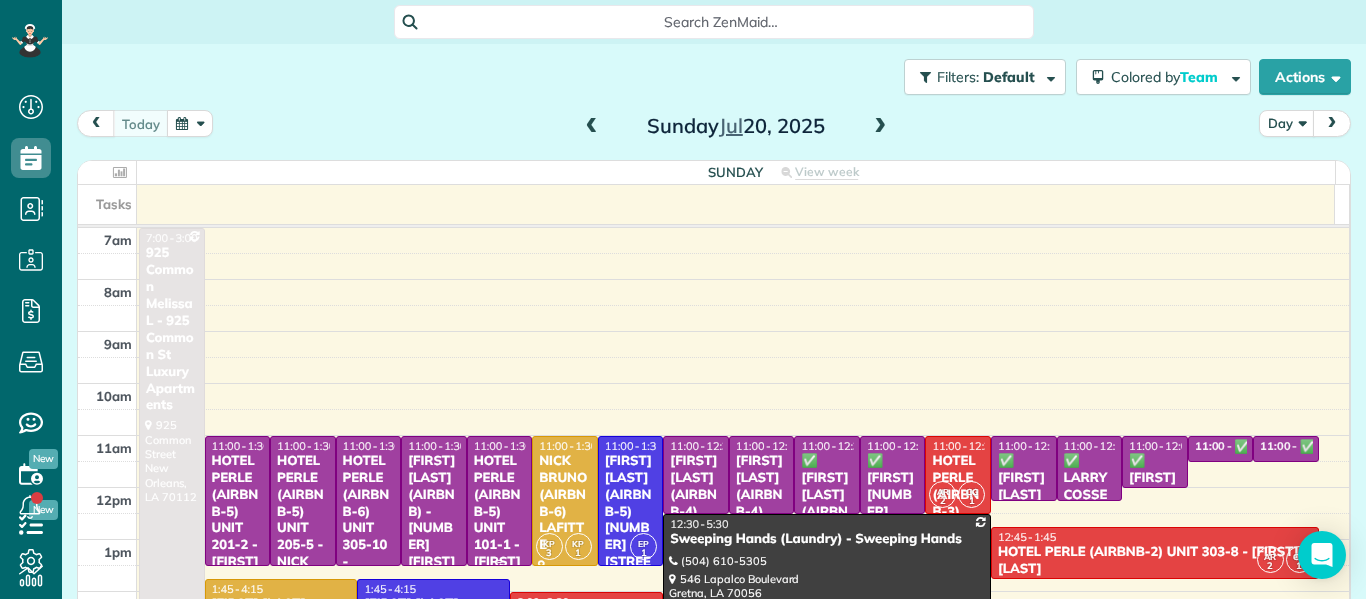 scroll, scrollTop: 0, scrollLeft: 0, axis: both 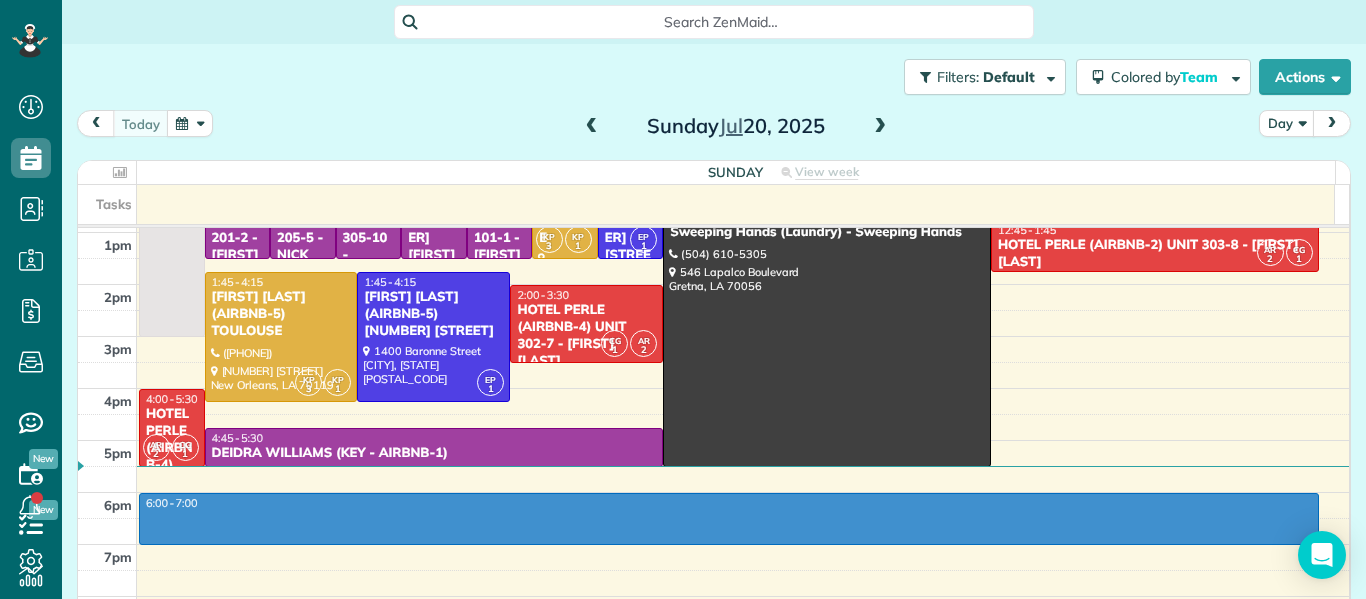 drag, startPoint x: 183, startPoint y: 503, endPoint x: 186, endPoint y: 532, distance: 29.15476 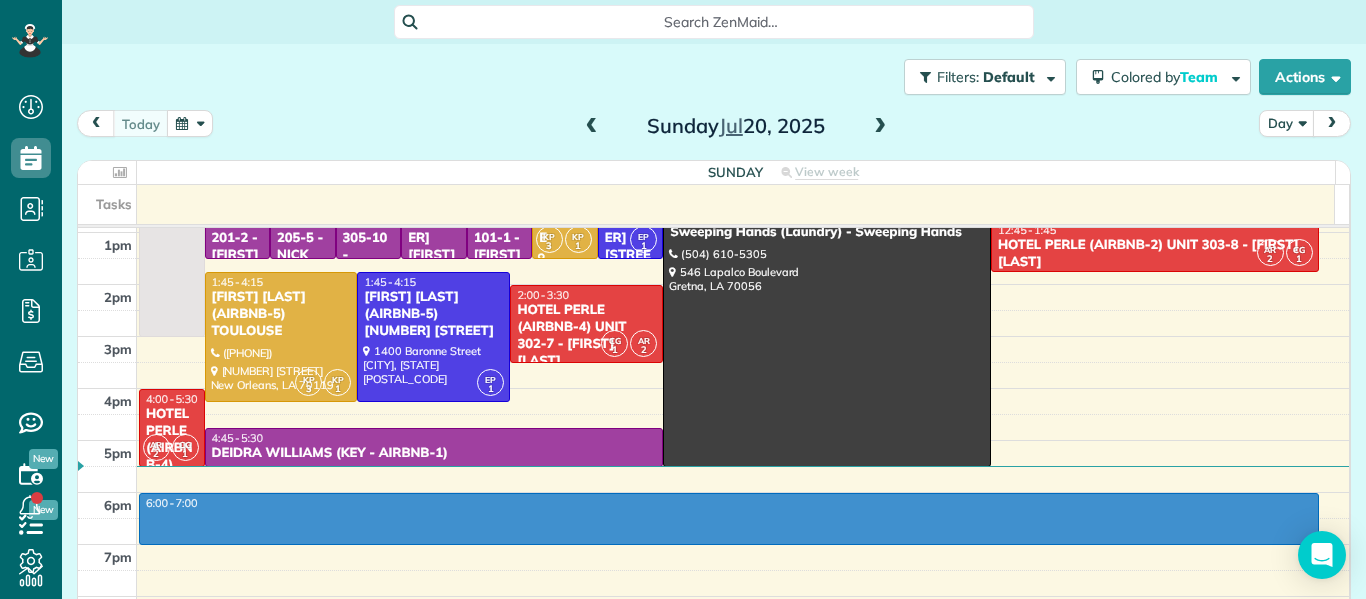 click on "7am 8am 9am 10am 11am 12pm 1pm 2pm 3pm 4pm 5pm 6pm 7pm 8pm 9pm 10pm 11pm 6:00 - 7:00 7:00 - 3:00 [NUMBER] [STREET] [FIRST] - [NUMBER] [STREET] [STREET] [CITY], [STATE] [POSTAL_CODE] 11:00 - 1:30 HOTEL PERLE (AIRBNB-5) UNIT 201-2 - [FIRST] [LAST] ([PHONE]) [NUMBER] [STREET] [CITY], [STATE] [POSTAL_CODE] 11:00 - 1:30 HOTEL PERLE (AIRBNB-5) UNIT 205-5 - [FIRST] [LAST] ([PHONE]) [NUMBER] [STREET] [CITY], [STATE] [POSTAL_CODE] 11:00 - 1:30 HOTEL PERLE (AIRBNB-6) UNIT 305-10 - [FIRST] [LAST] ([PHONE]) [NUMBER] [STREET] [CITY], [STATE] [POSTAL_CODE] 11:00 - 1:30 [FIRST] [LAST] (AIRBNB) - [NUMBER][FIRST]LLC ([PHONE]) [NUMBER] [STREET] [CITY], [STATE] [POSTAL_CODE] 11:00 - 1:30 HOTEL PERLE (AIRBNB-5) UNIT 101-1 - [FIRST] [LAST] ([PHONE]) [NUMBER] [STREET] [CITY], [STATE] [POSTAL_CODE] KP 3 KP 1 11:00 - 1:30 [FIRST] [LAST] (AIRBNB-6) [STREET] [NUMBER] [STREET] [CITY], [STATE] [POSTAL_CODE] EP 1 11:00 - 1:30 [FIRST] [LAST] (AIRBNB-5) [NUMBER] [STREET] ([PHONE]) [NUMBER] [STREET] [CITY], [STATE] [POSTAL_CODE] 11:00 - 12:30 AR 2" at bounding box center [713, 362] 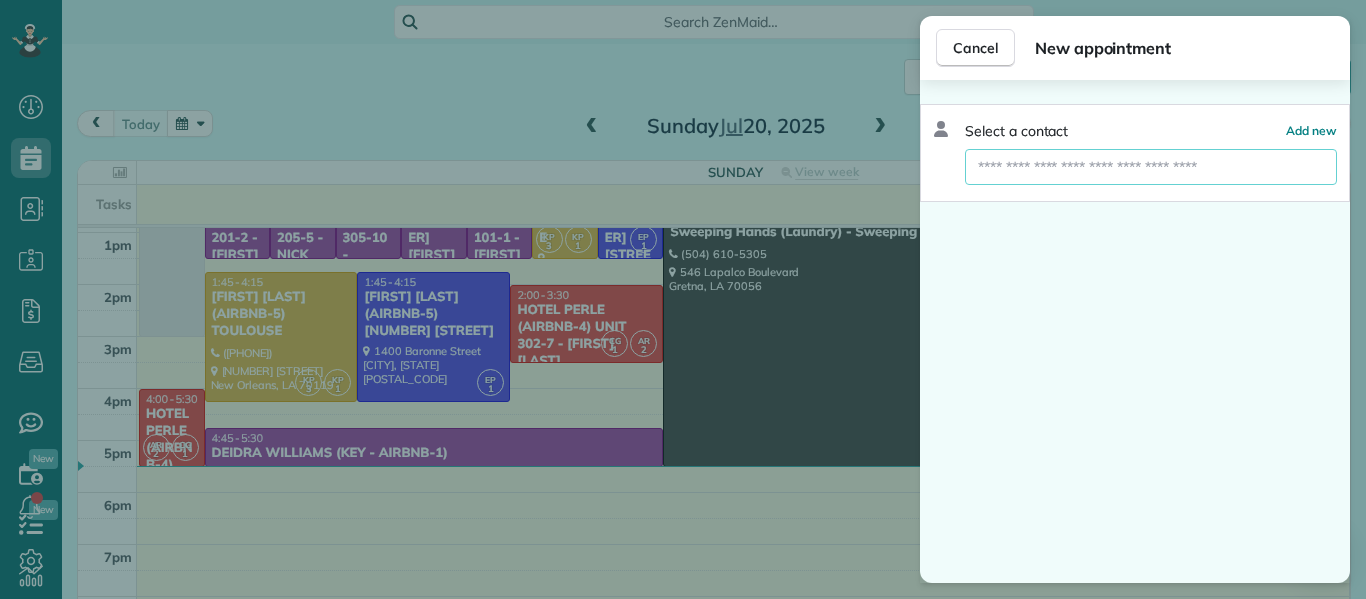 click at bounding box center (1151, 167) 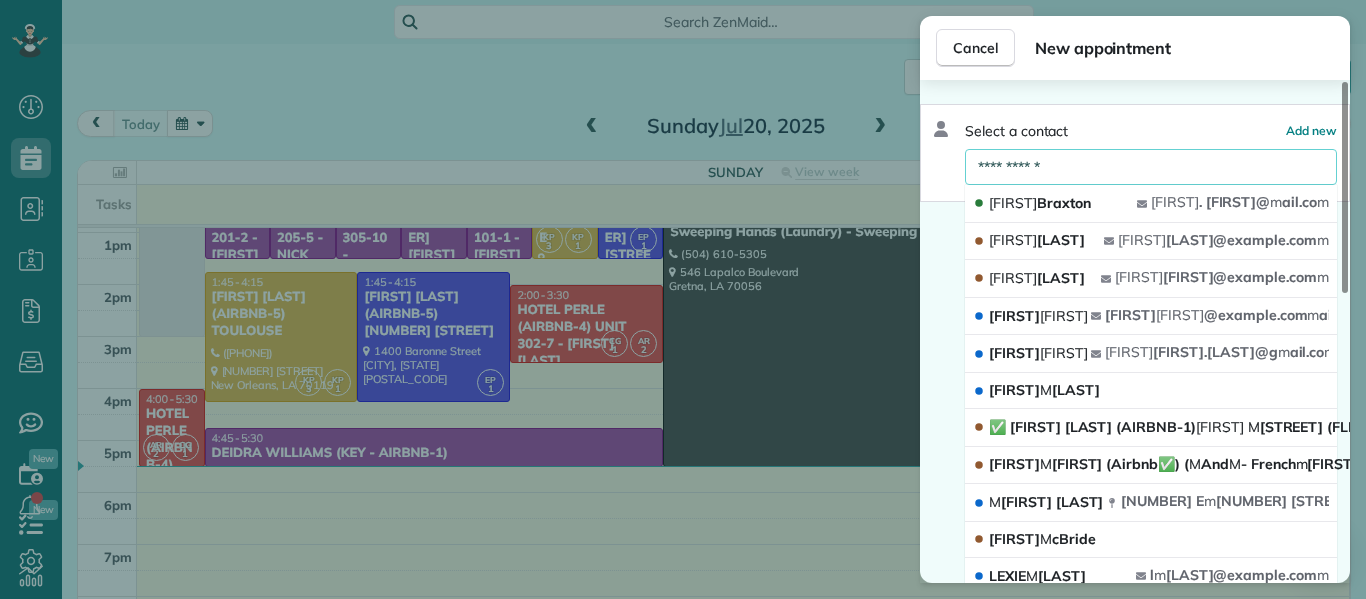 type on "**********" 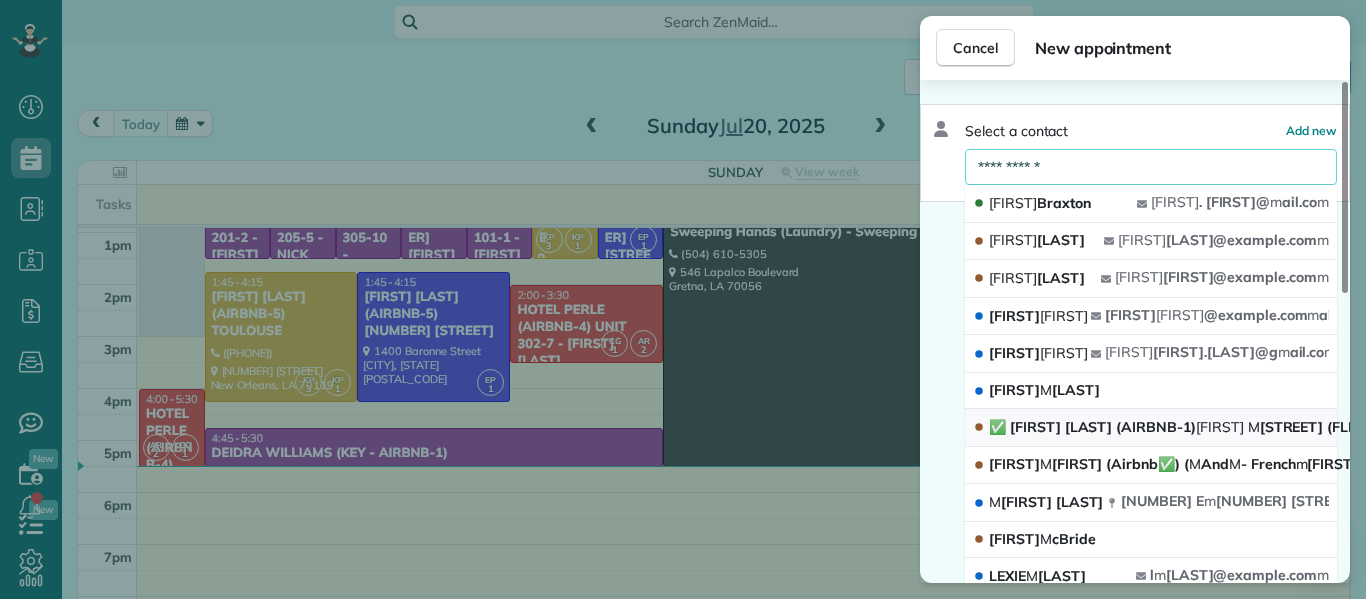 click on "✅ [FIRST] [LAST] (AIRBNB-1) [FIRST] [STREET] (FLEURLICITY LLC)" at bounding box center [1221, 427] 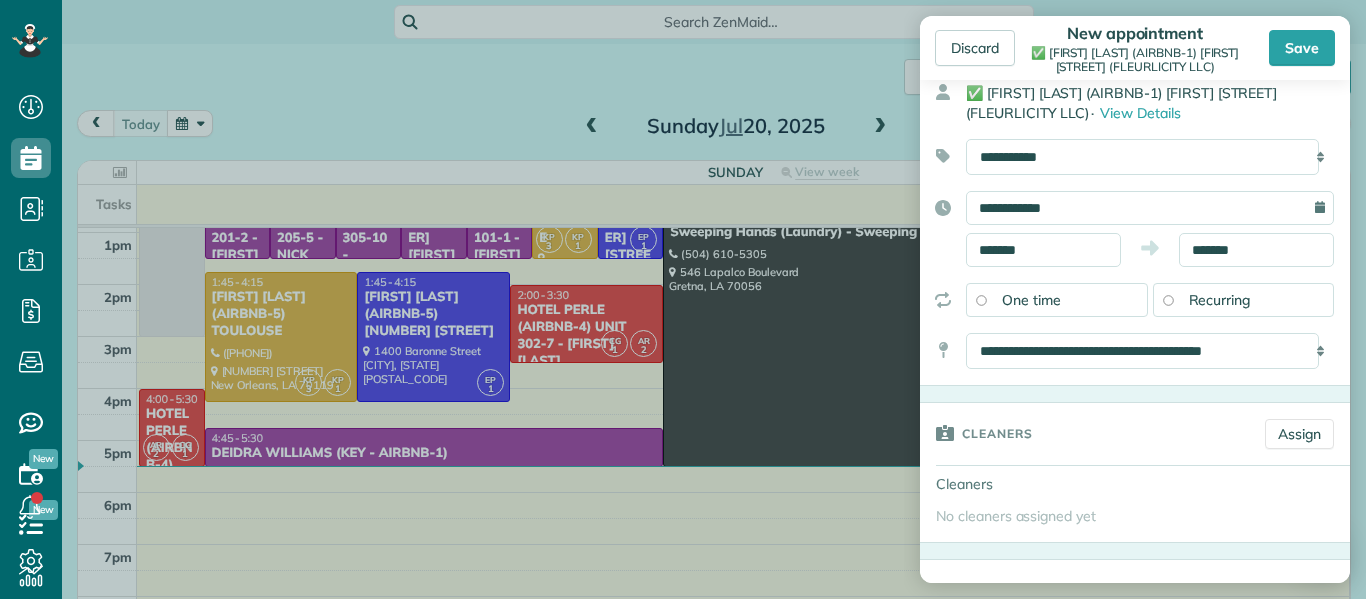 scroll, scrollTop: 97, scrollLeft: 0, axis: vertical 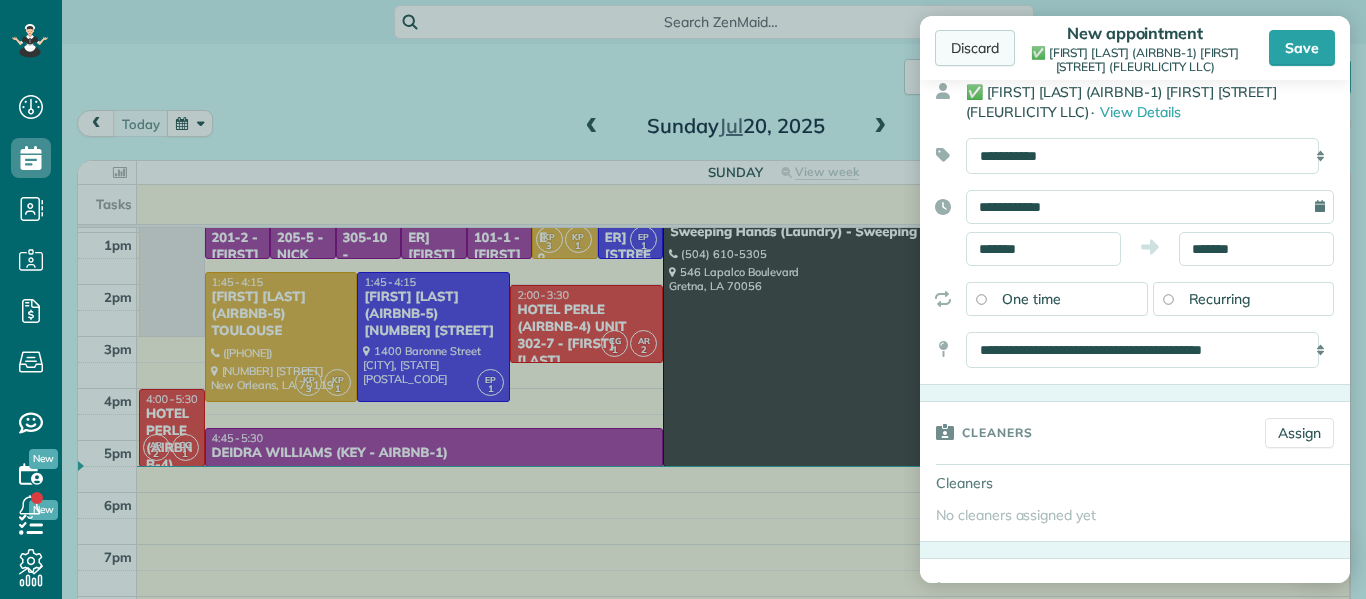 click on "Discard" at bounding box center [975, 48] 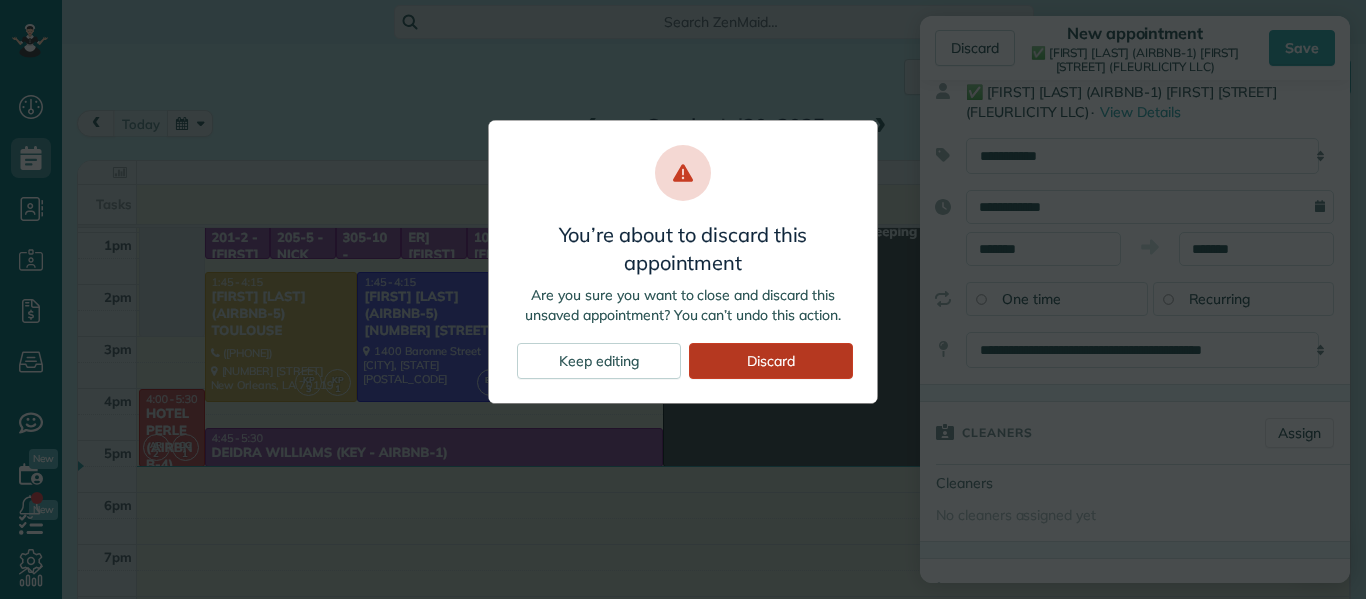 click on "Discard" at bounding box center [771, 361] 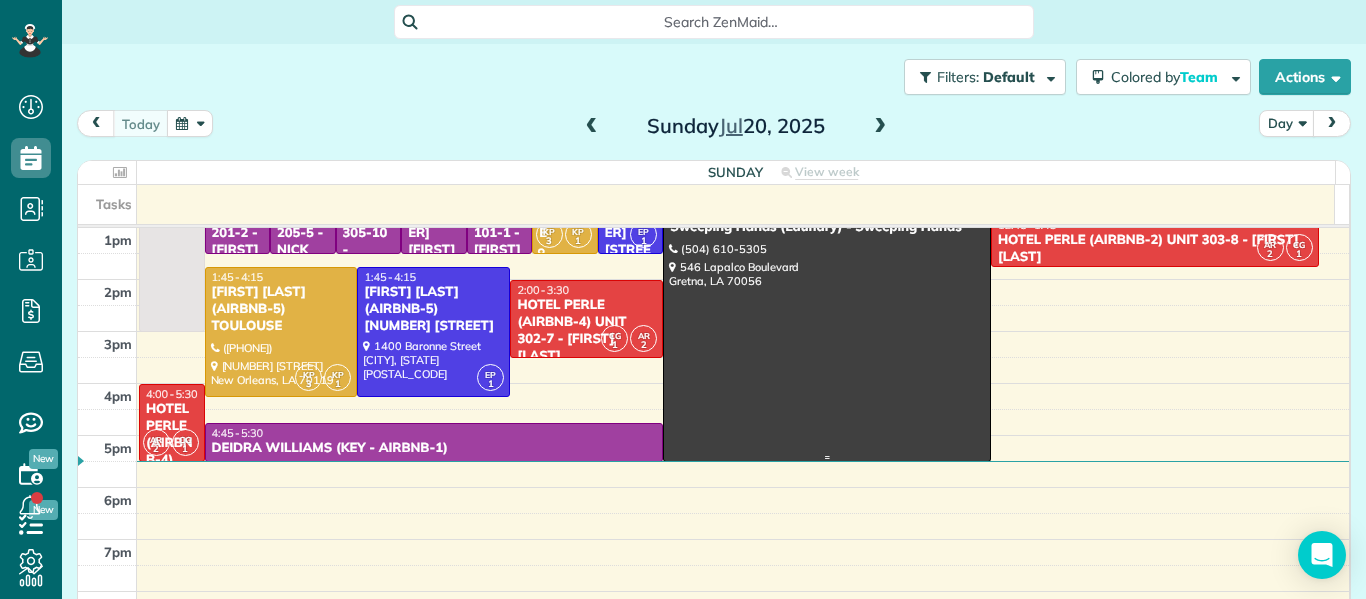 scroll, scrollTop: 313, scrollLeft: 0, axis: vertical 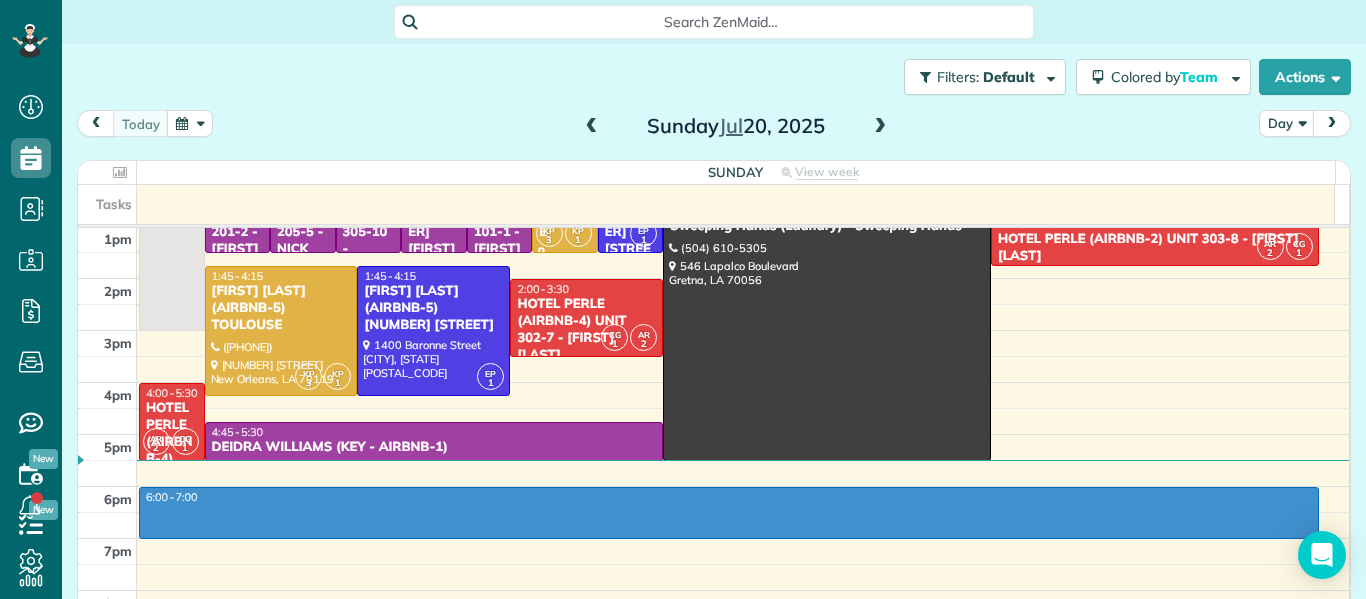 drag, startPoint x: 149, startPoint y: 494, endPoint x: 161, endPoint y: 527, distance: 35.1141 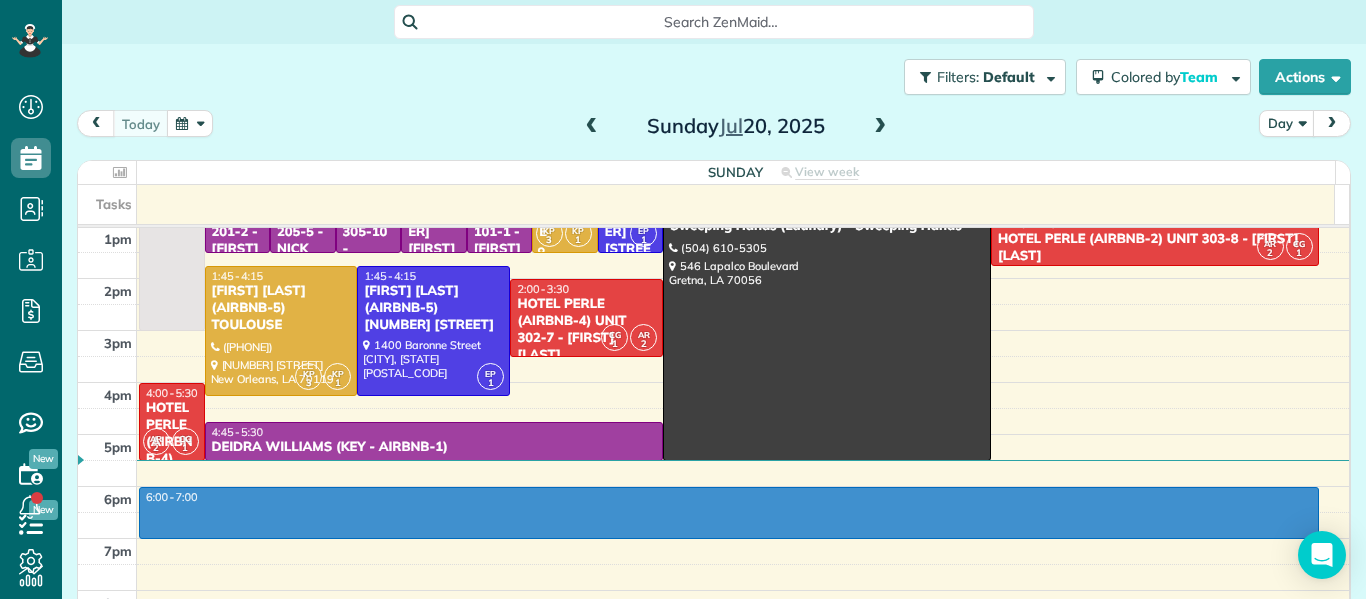 click on "7am 8am 9am 10am 11am 12pm 1pm 2pm 3pm 4pm 5pm 6pm 7pm 8pm 9pm 10pm 11pm 6:00 - 7:00 7:00 - 3:00 [NUMBER] [STREET] [FIRST] - [NUMBER] [STREET] [STREET] [CITY], [STATE] [POSTAL_CODE] 11:00 - 1:30 HOTEL PERLE (AIRBNB-5) UNIT 201-2 - [FIRST] [LAST] ([PHONE]) [NUMBER] [STREET] [CITY], [STATE] [POSTAL_CODE] 11:00 - 1:30 HOTEL PERLE (AIRBNB-5) UNIT 205-5 - [FIRST] [LAST] ([PHONE]) [NUMBER] [STREET] [CITY], [STATE] [POSTAL_CODE] 11:00 - 1:30 HOTEL PERLE (AIRBNB-6) UNIT 305-10 - [FIRST] [LAST] ([PHONE]) [NUMBER] [STREET] [CITY], [STATE] [POSTAL_CODE] 11:00 - 1:30 [FIRST] [LAST] (AIRBNB) - [NUMBER][FIRST]LLC ([PHONE]) [NUMBER] [STREET] [CITY], [STATE] [POSTAL_CODE] 11:00 - 1:30 HOTEL PERLE (AIRBNB-5) UNIT 101-1 - [FIRST] [LAST] ([PHONE]) [NUMBER] [STREET] [CITY], [STATE] [POSTAL_CODE] KP 3 KP 1 11:00 - 1:30 [FIRST] [LAST] (AIRBNB-6) [STREET] [NUMBER] [STREET] [CITY], [STATE] [POSTAL_CODE] EP 1 11:00 - 1:30 [FIRST] [LAST] (AIRBNB-5) [NUMBER] [STREET] ([PHONE]) [NUMBER] [STREET] [CITY], [STATE] [POSTAL_CODE] 11:00 - 12:30 AR 2" at bounding box center [713, 356] 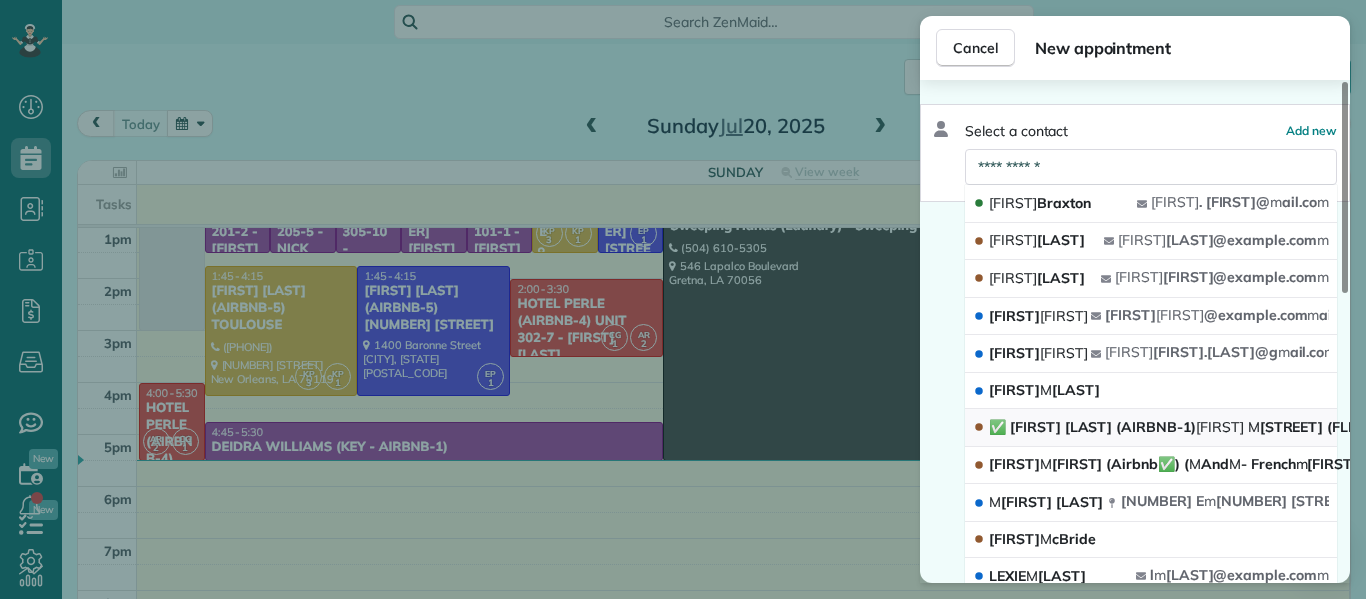 click on "✅ [FIRST] [LAST] (AIRBNB-1) [FIRST] [STREET] (FLEURLICITY LLC)" at bounding box center (1221, 427) 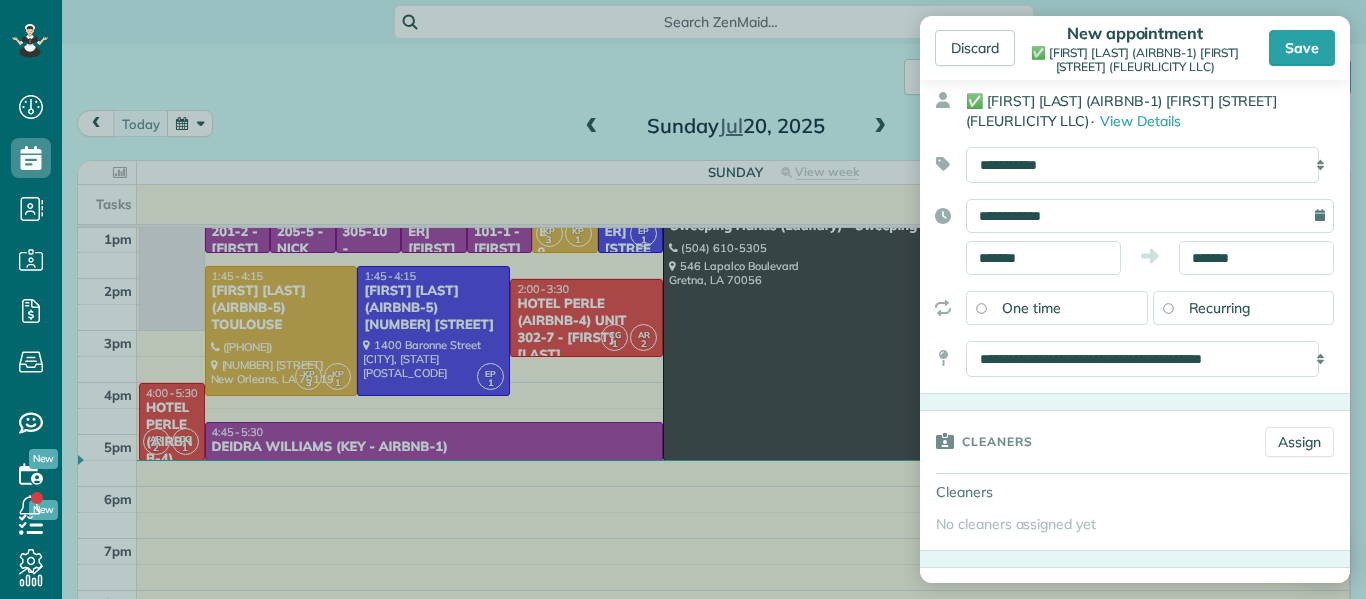 scroll, scrollTop: 91, scrollLeft: 0, axis: vertical 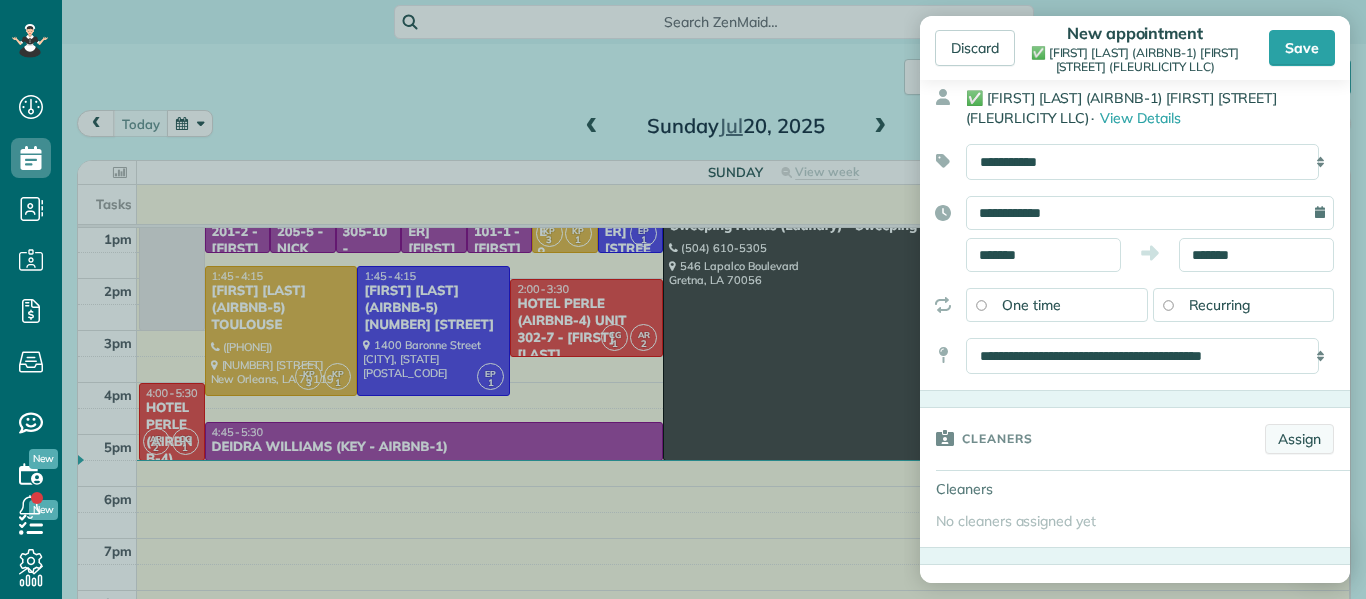 click on "Assign" at bounding box center (1299, 439) 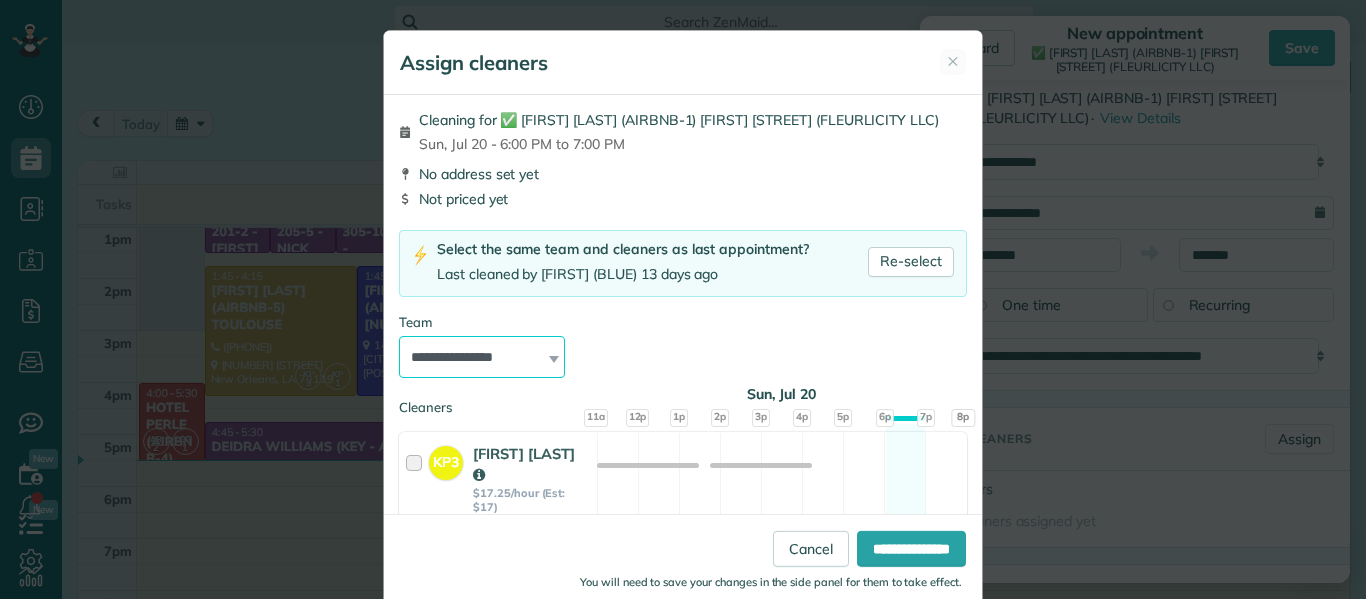 click on "**********" at bounding box center [482, 357] 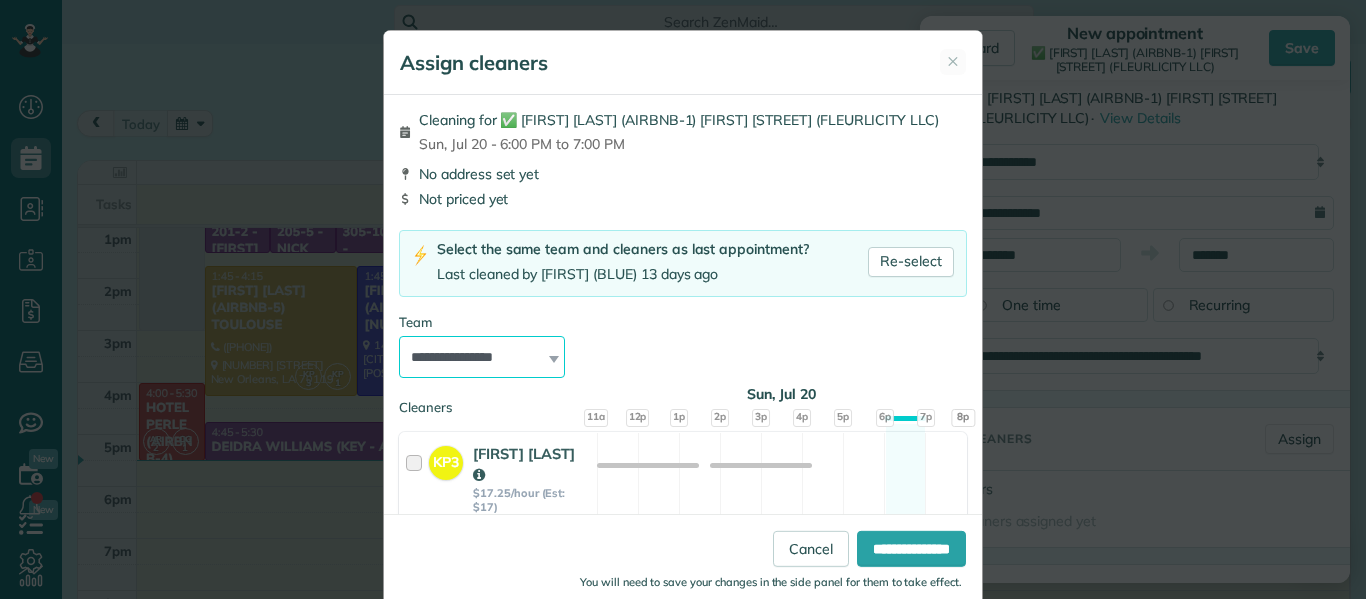 select on "****" 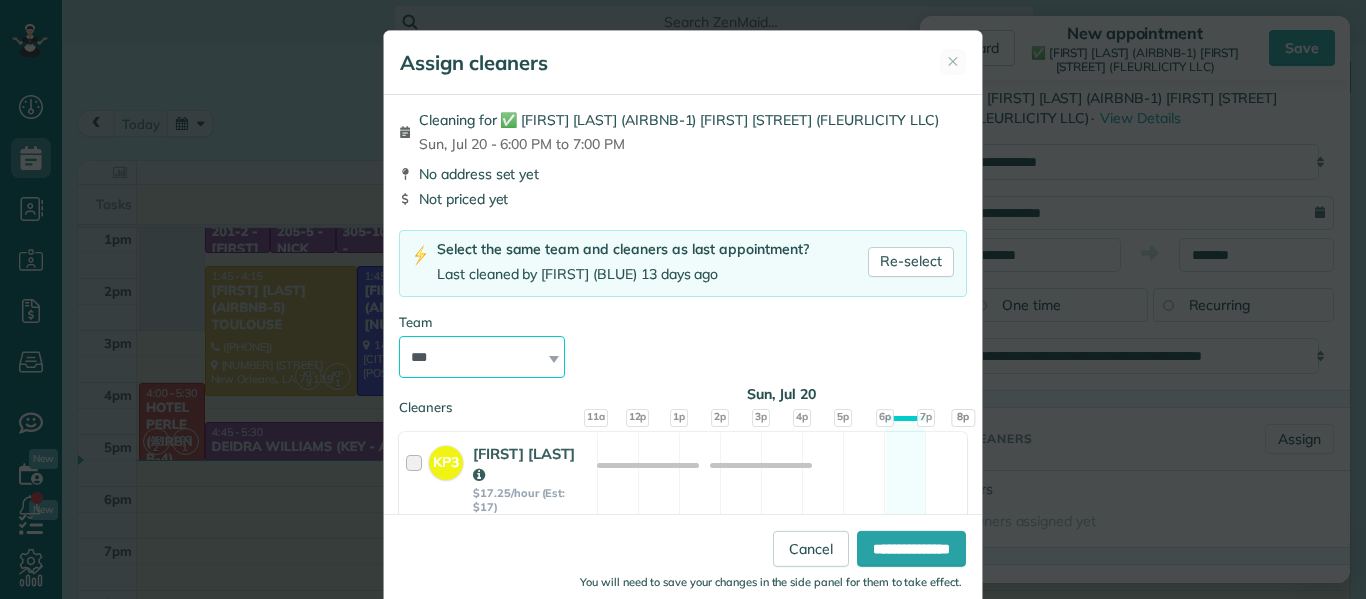 click on "**********" at bounding box center [482, 357] 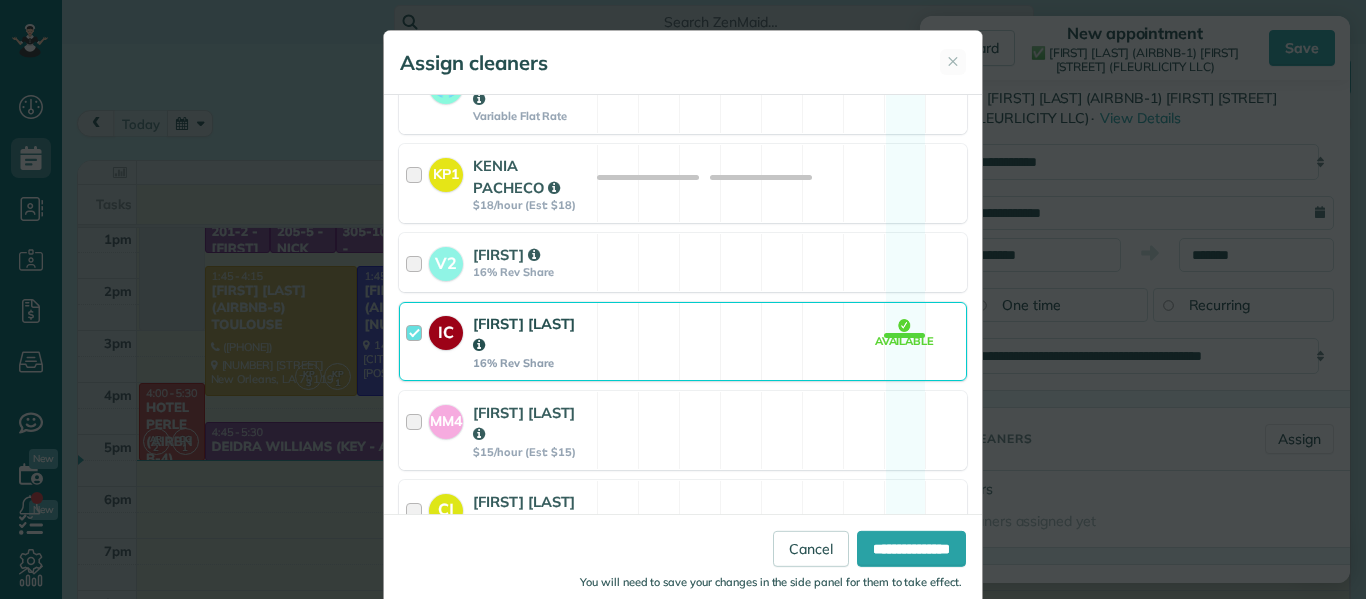 scroll, scrollTop: 501, scrollLeft: 0, axis: vertical 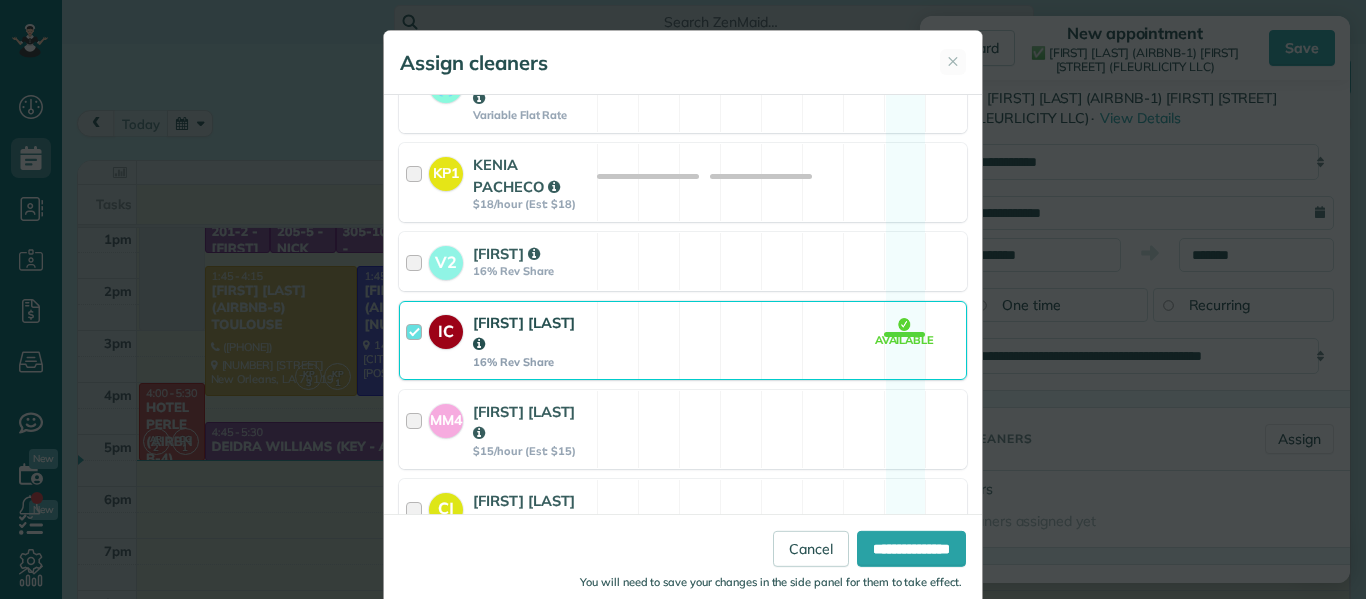 click at bounding box center (417, 340) 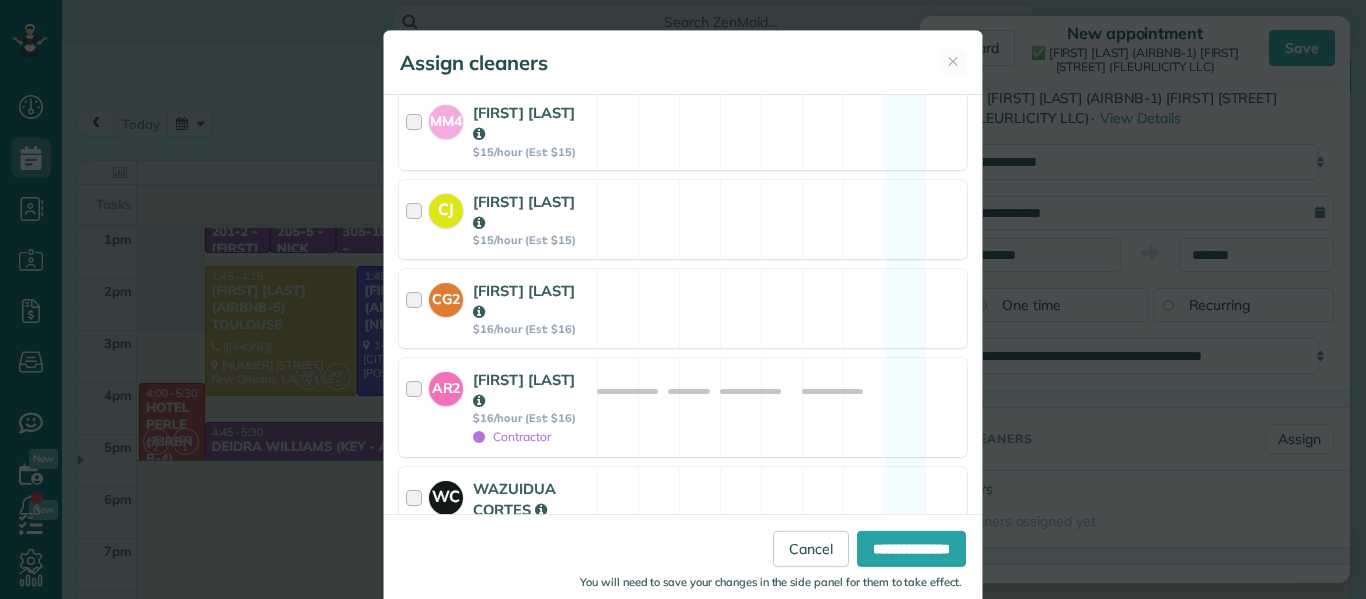 scroll, scrollTop: 801, scrollLeft: 0, axis: vertical 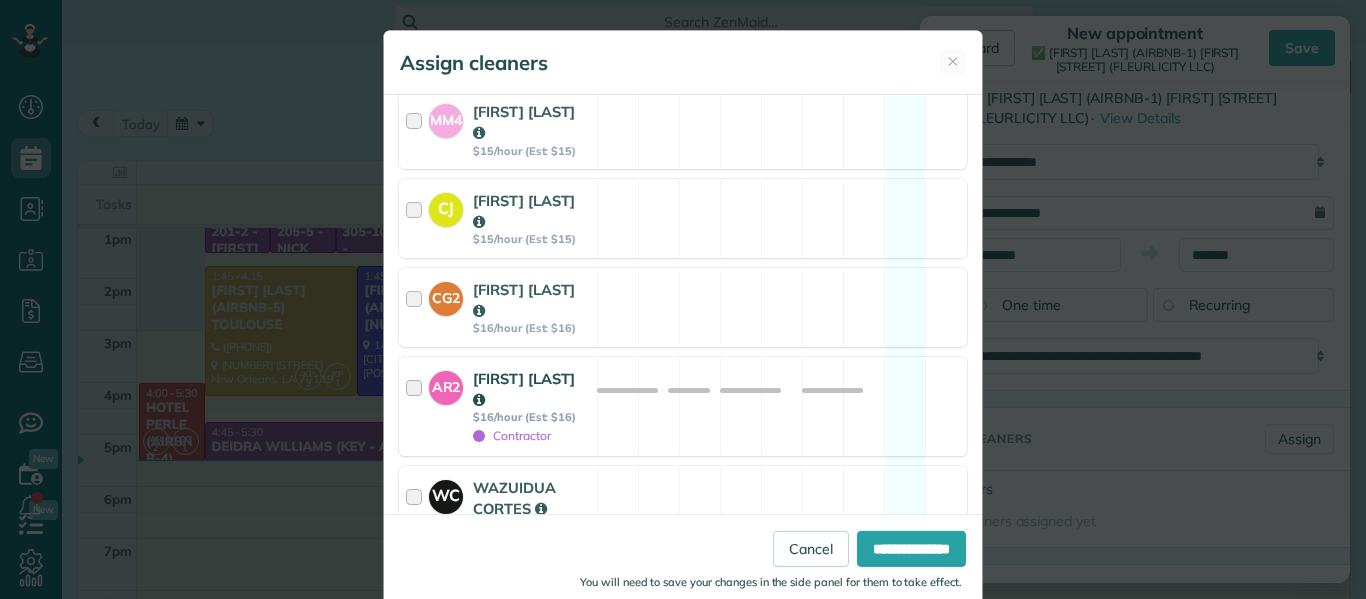 click at bounding box center (417, 406) 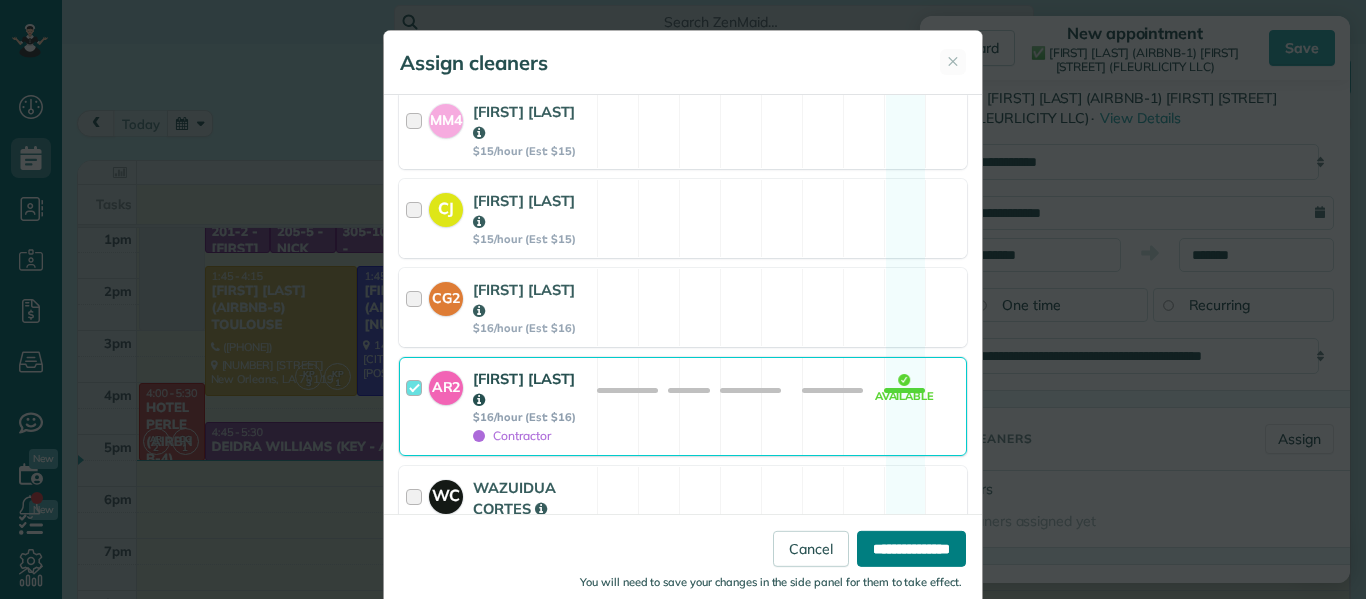click on "**********" at bounding box center [911, 549] 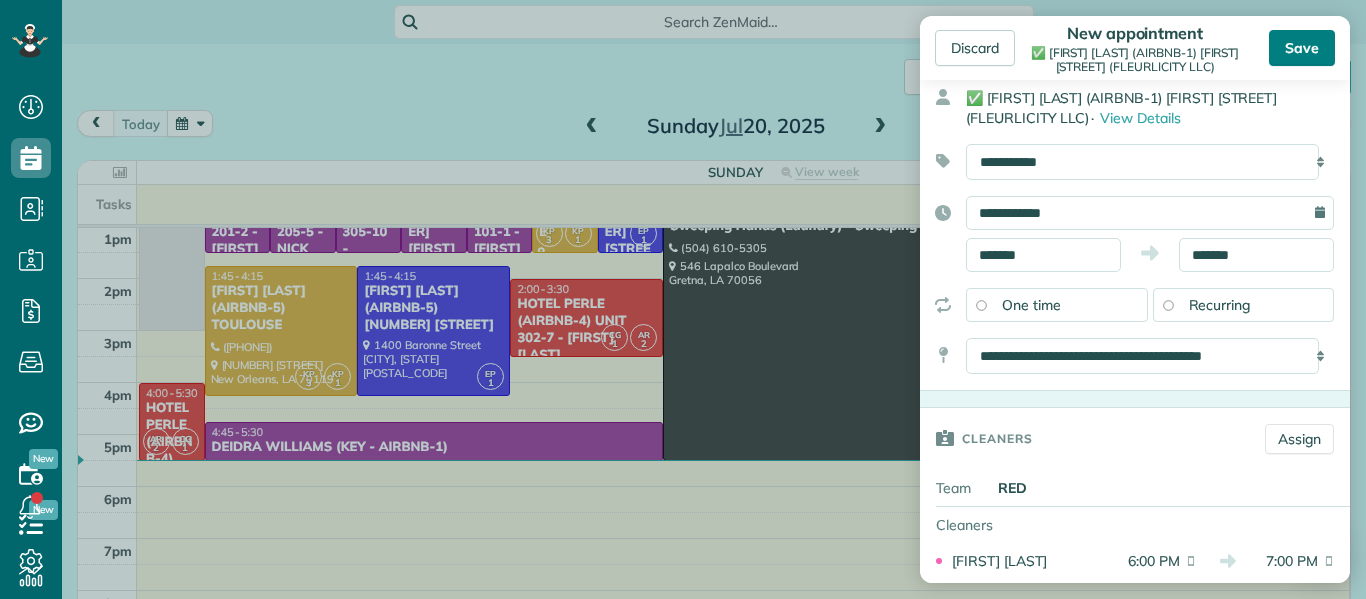 click on "Save" at bounding box center [1302, 48] 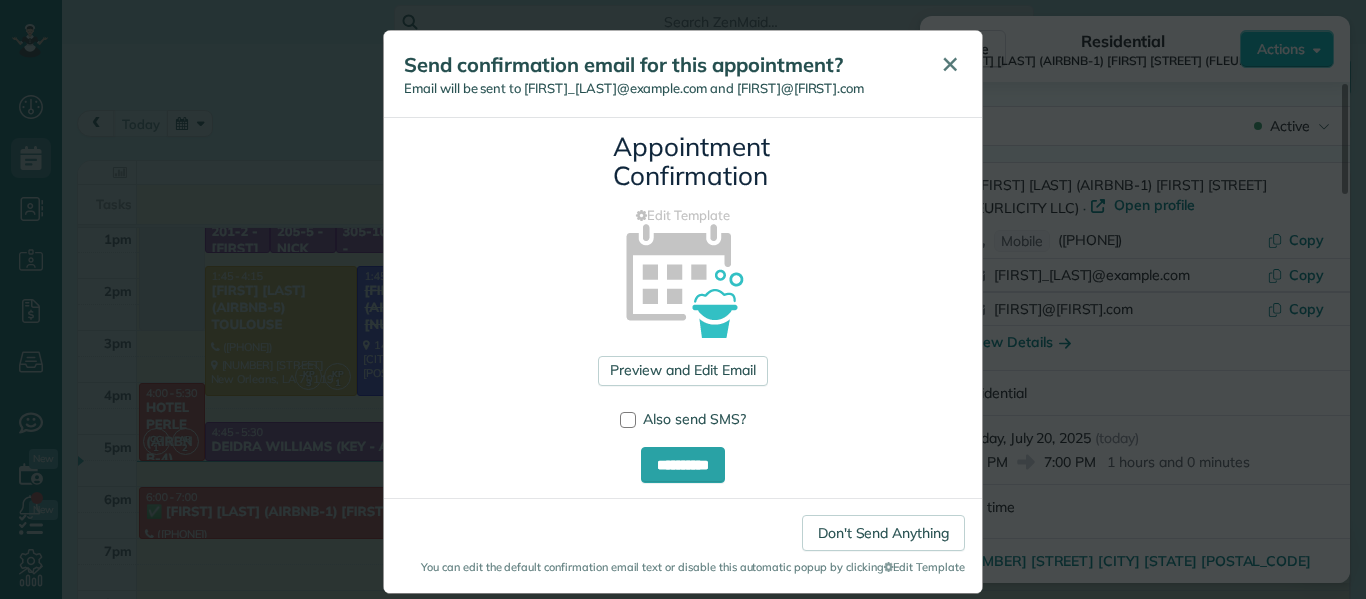 click on "✕" at bounding box center (950, 64) 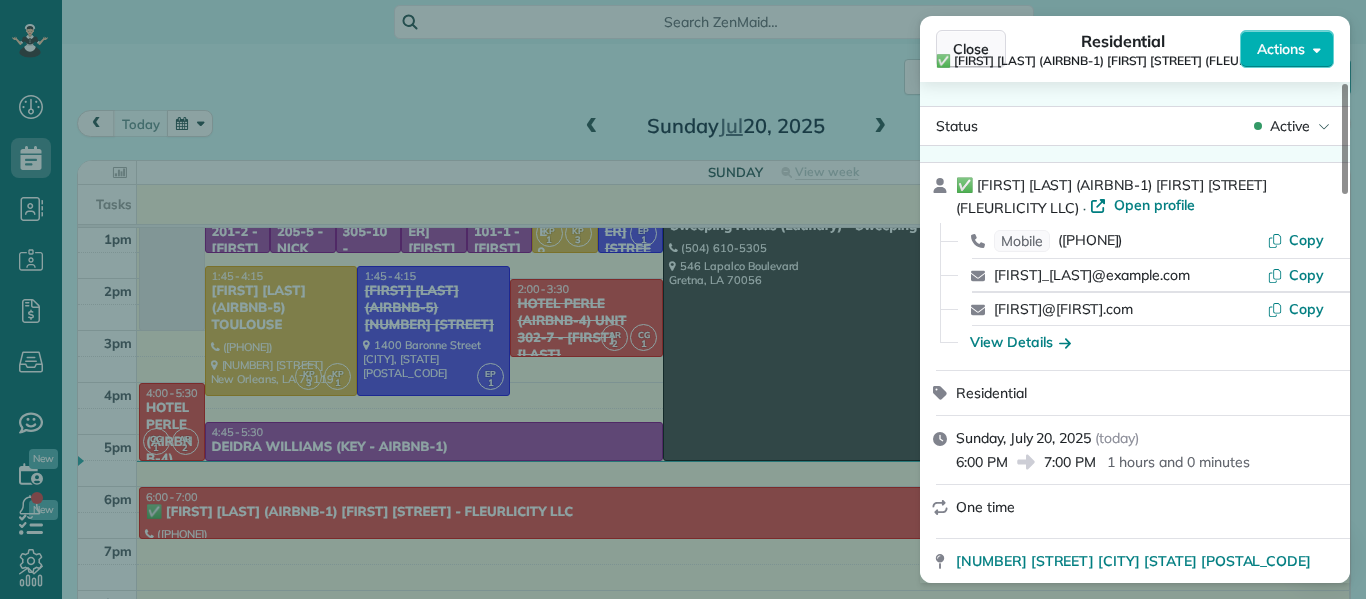click on "Close" at bounding box center [971, 49] 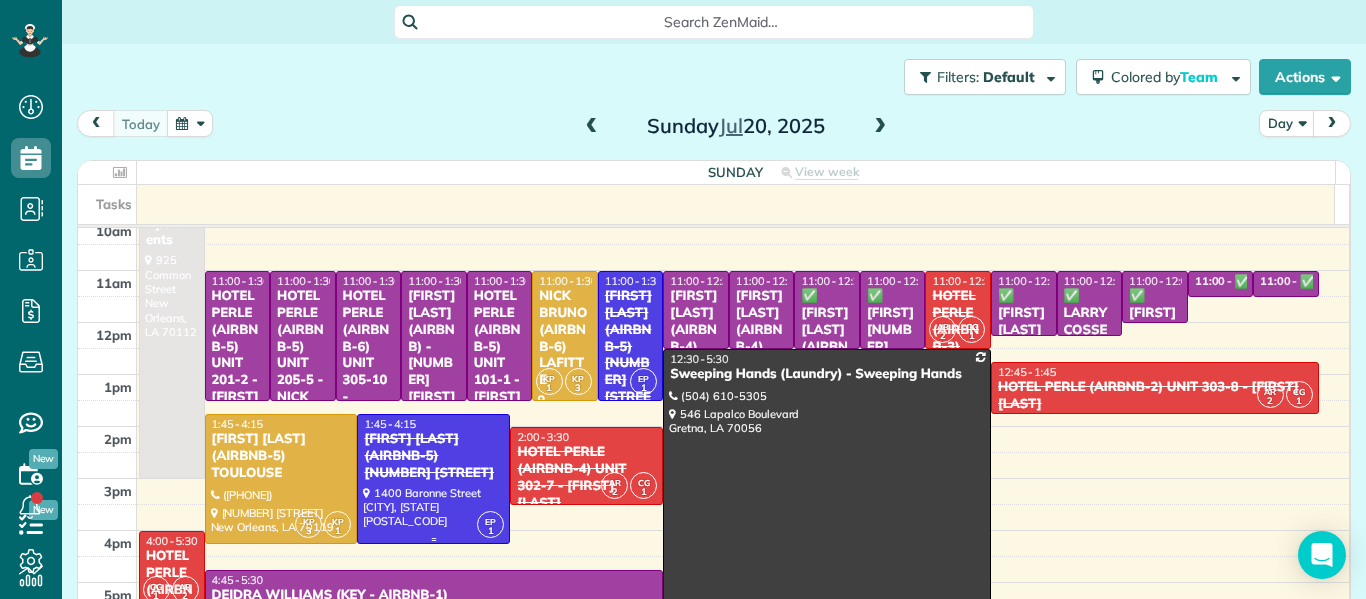 scroll, scrollTop: 165, scrollLeft: 0, axis: vertical 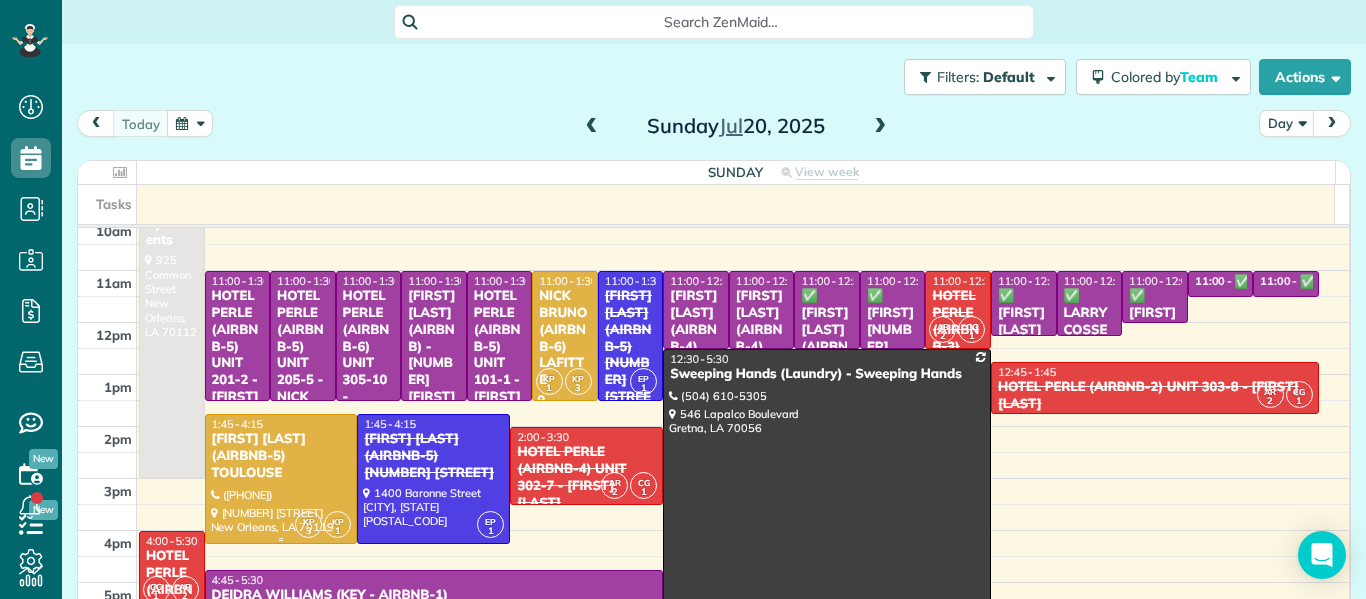 click at bounding box center [281, 479] 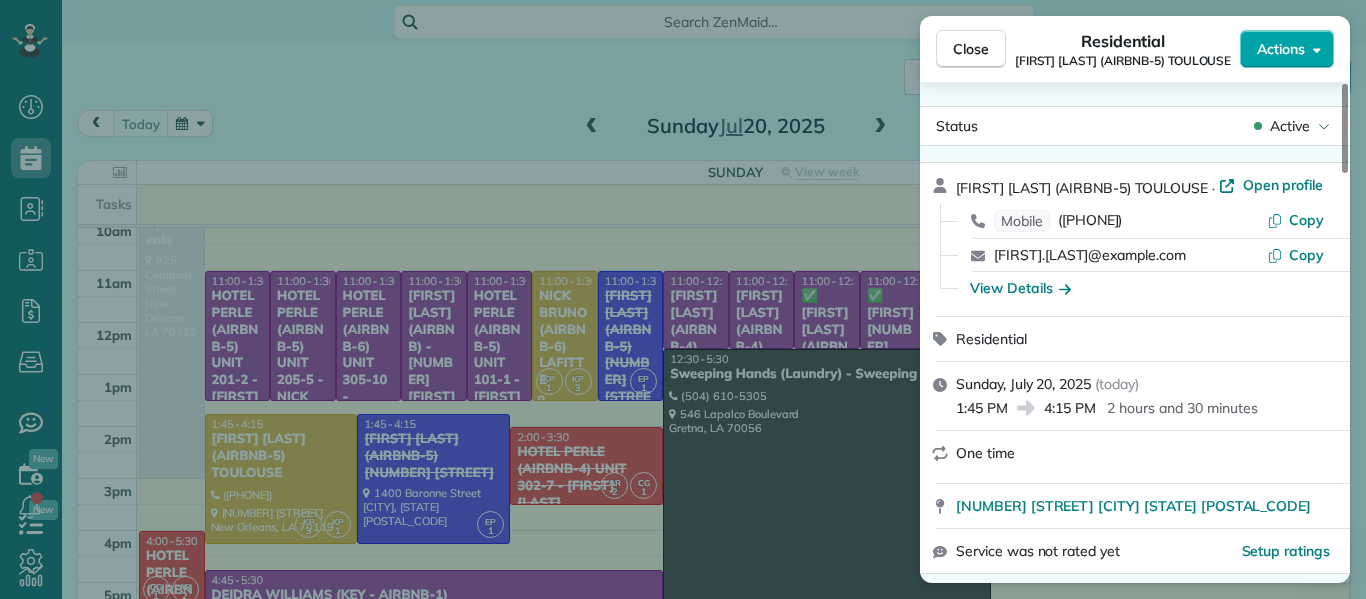 click on "Actions" at bounding box center (1287, 49) 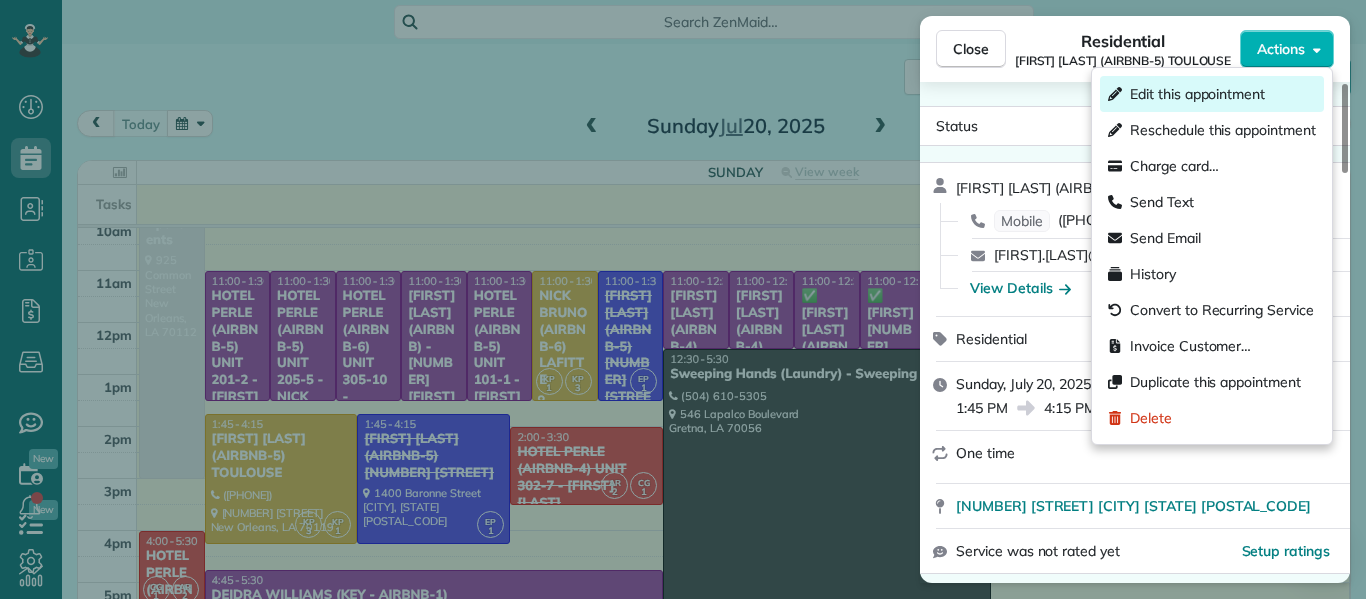 click on "Edit this appointment" at bounding box center [1197, 94] 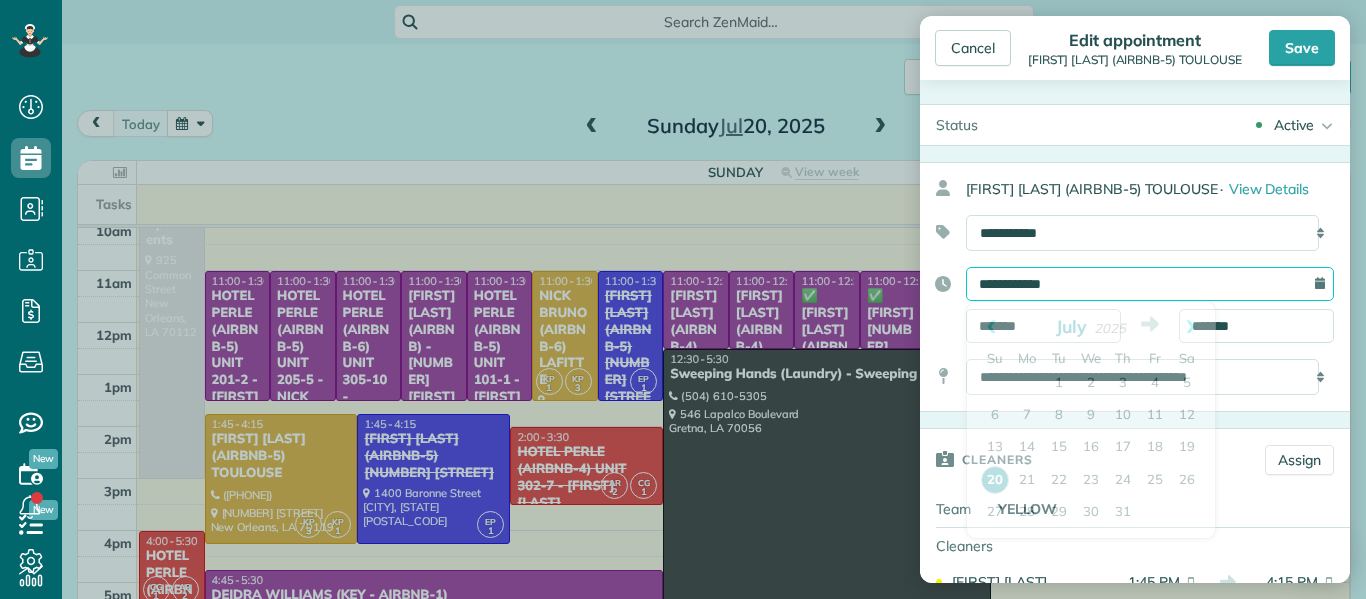 click on "**********" at bounding box center [1150, 284] 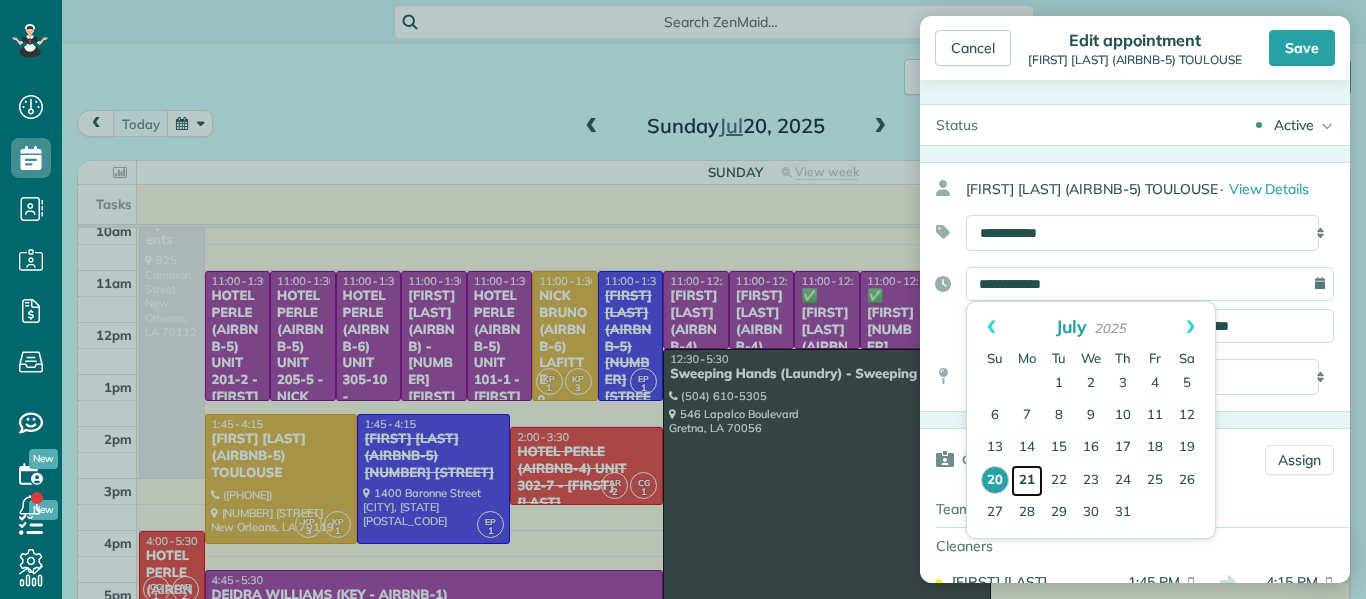 click on "21" at bounding box center [1027, 481] 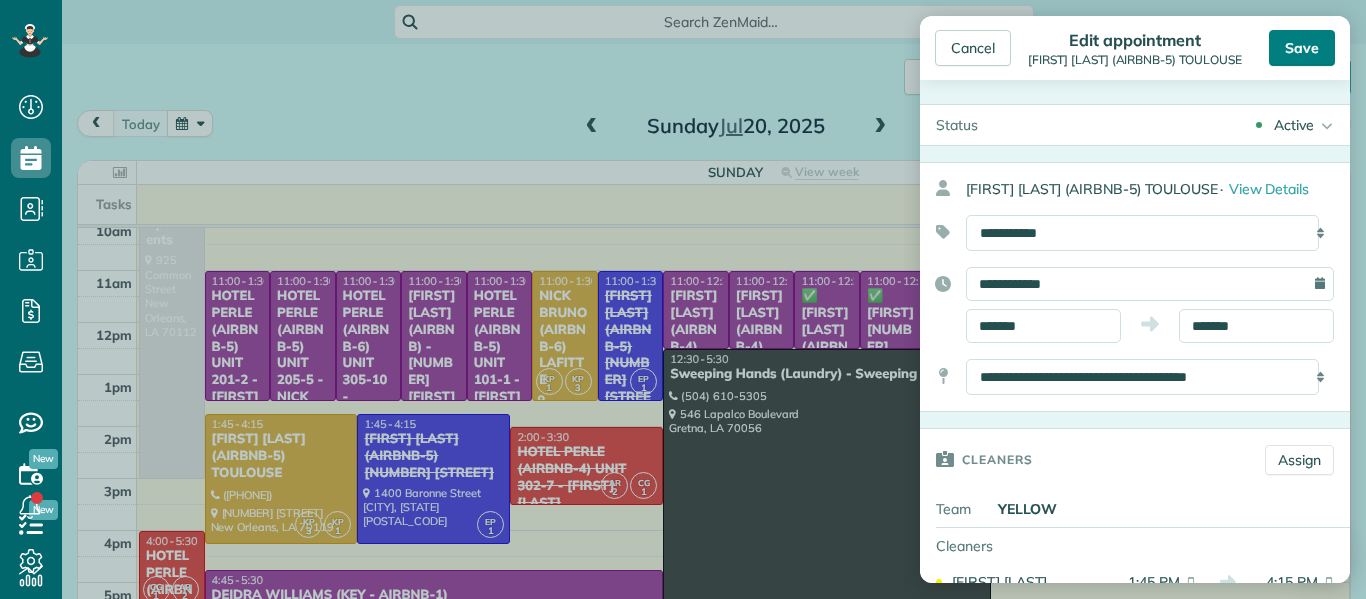 click on "Save" at bounding box center (1302, 48) 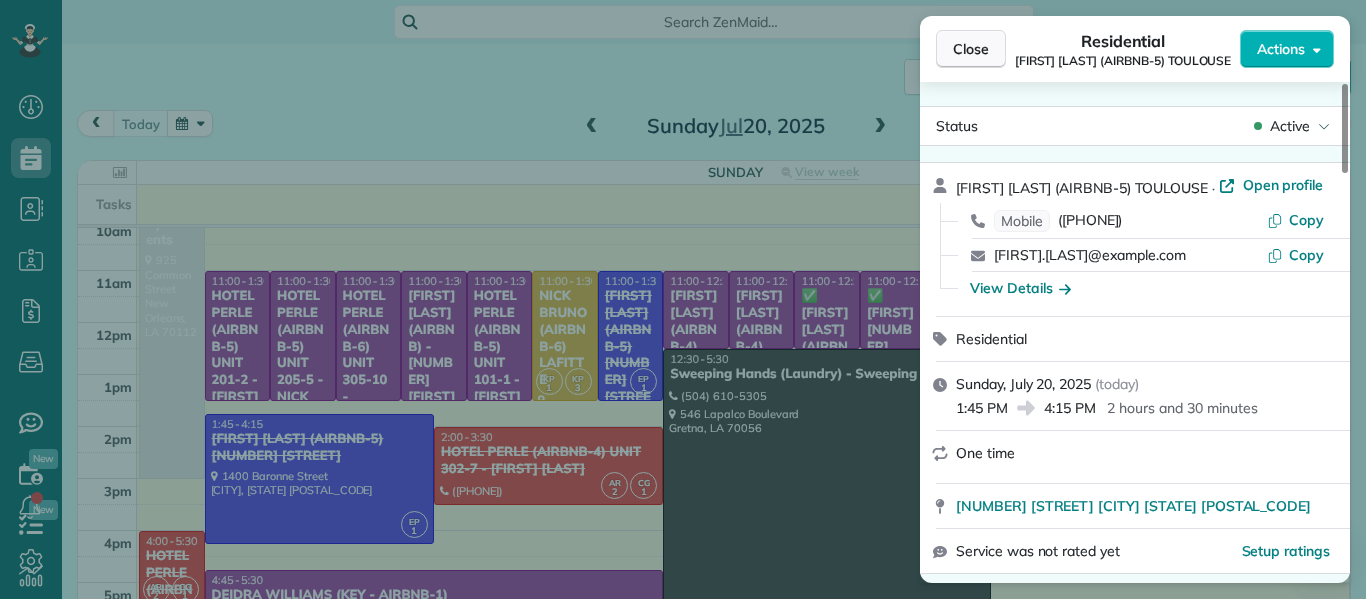 click on "Close" at bounding box center [971, 49] 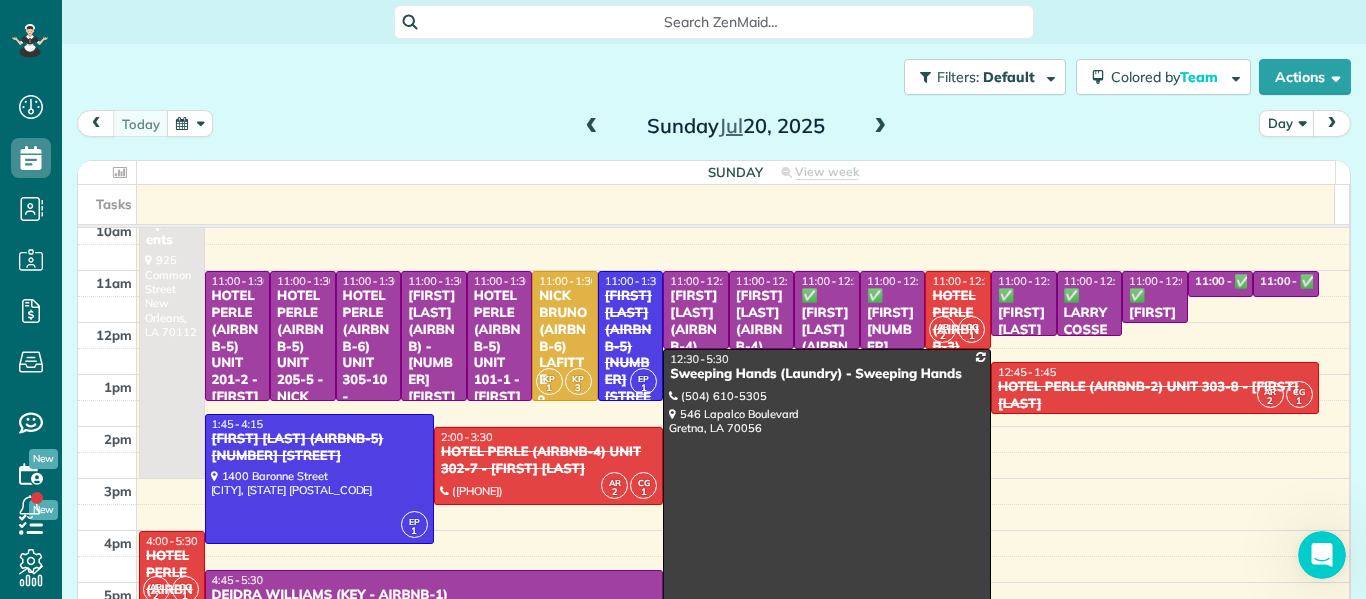 scroll, scrollTop: 0, scrollLeft: 0, axis: both 